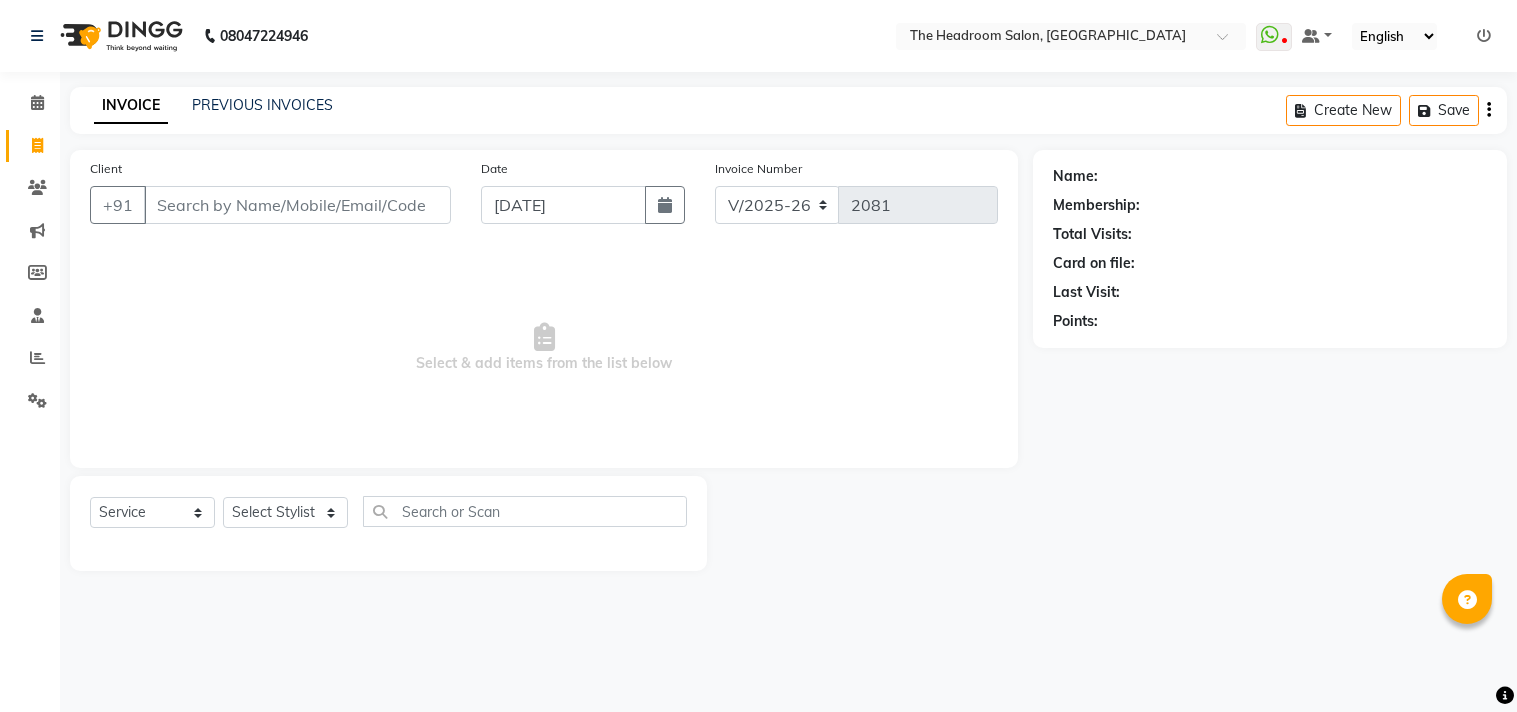 select on "6933" 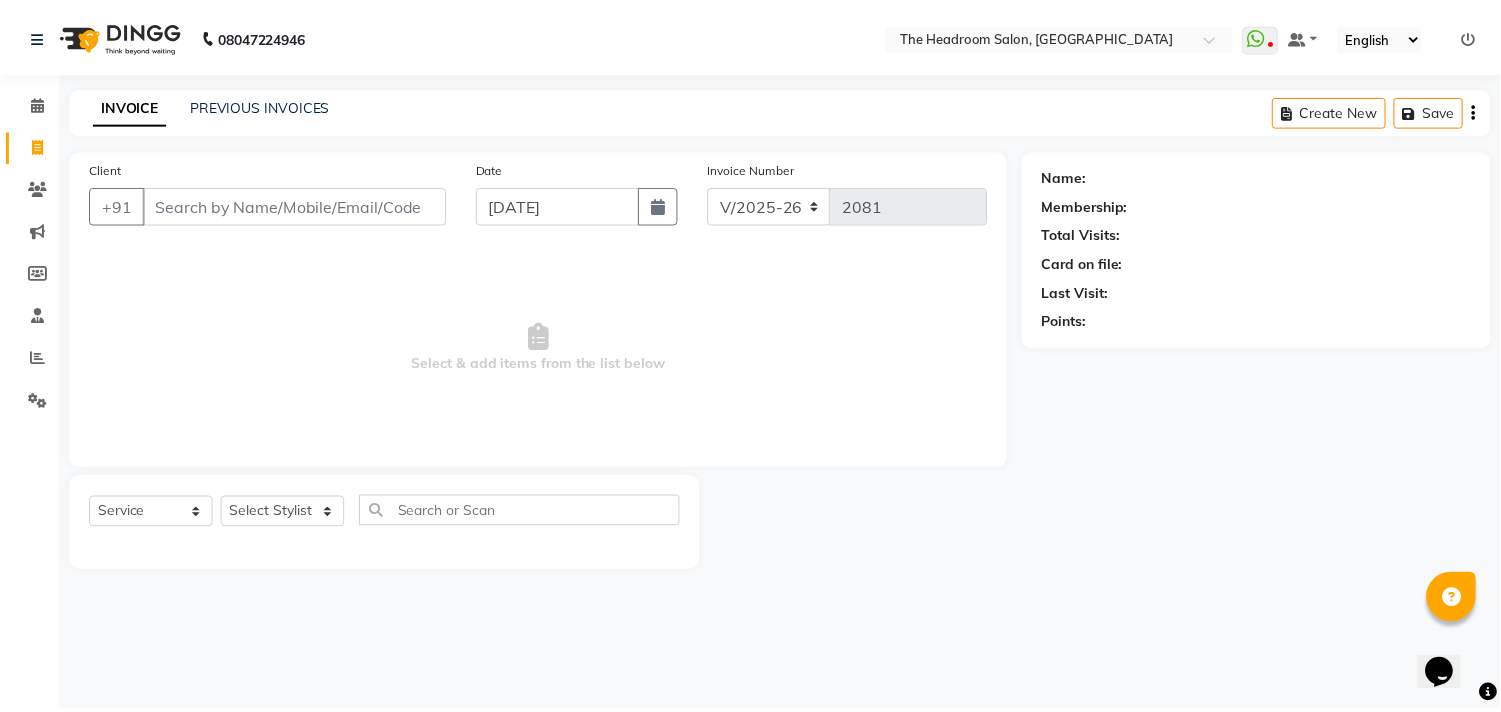 scroll, scrollTop: 0, scrollLeft: 0, axis: both 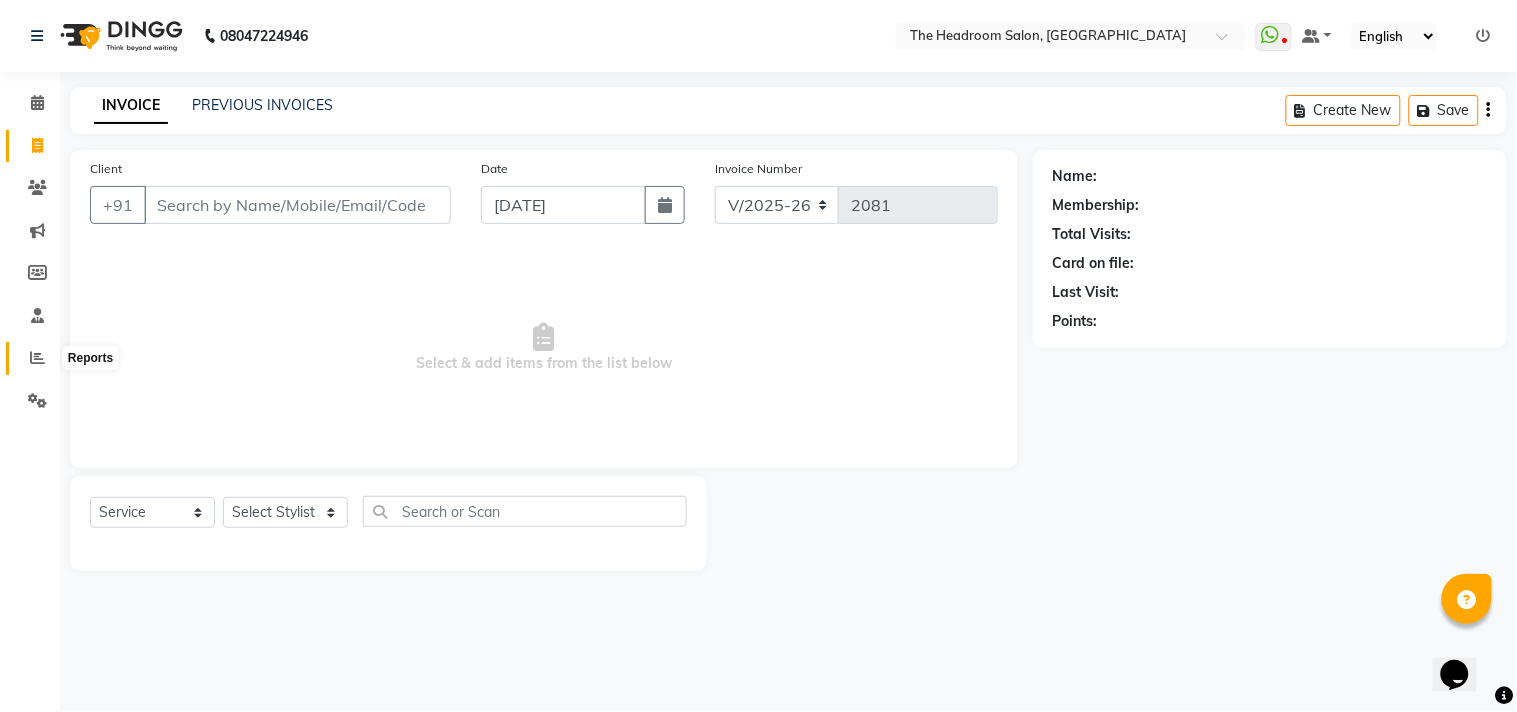 click 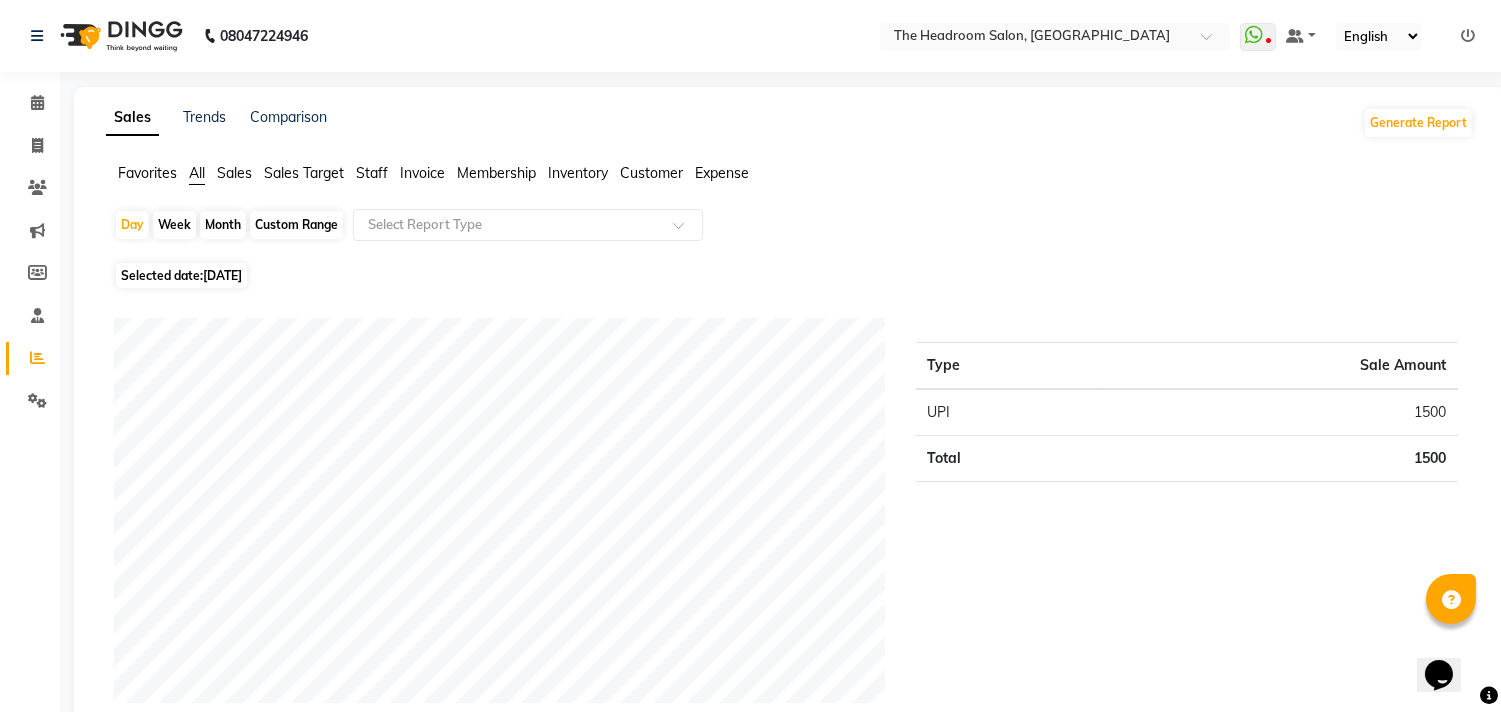 click on "Staff" 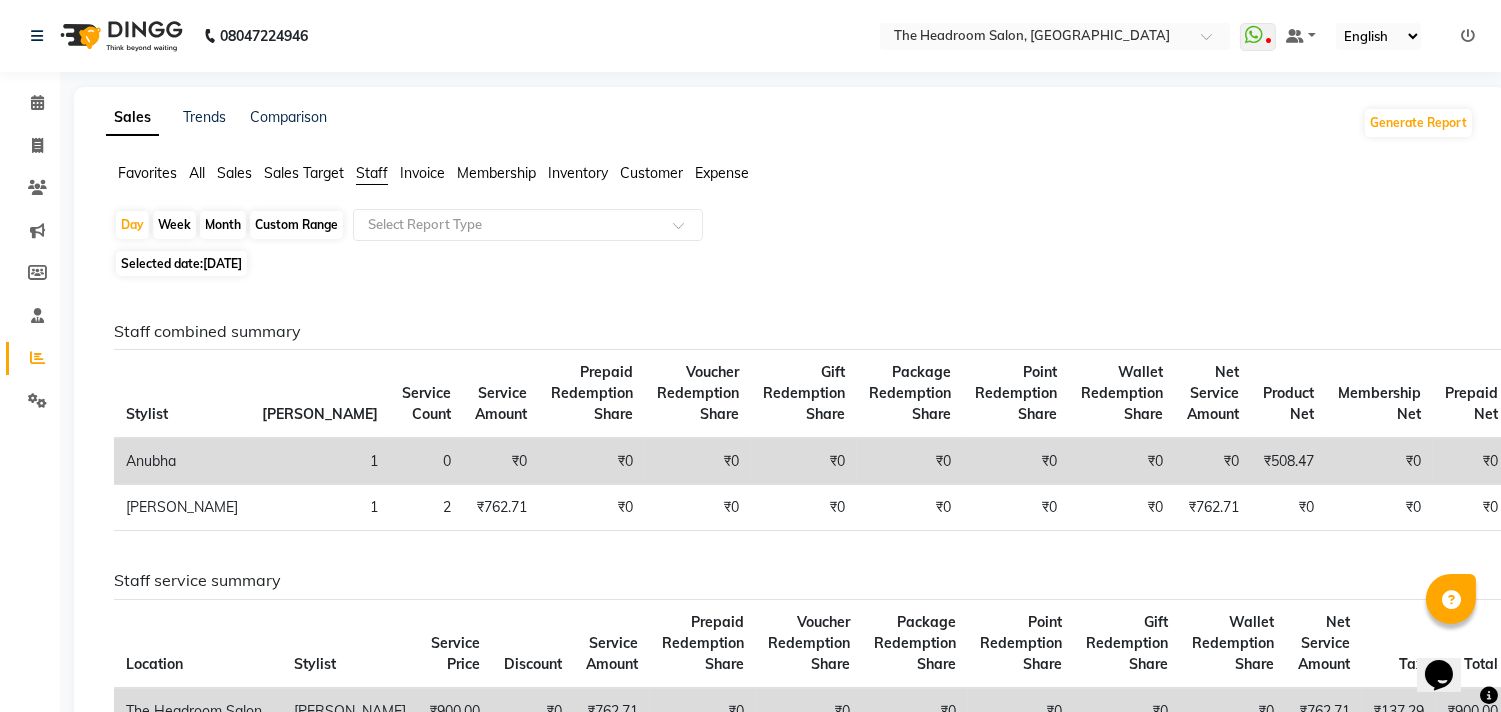 click on "Month" 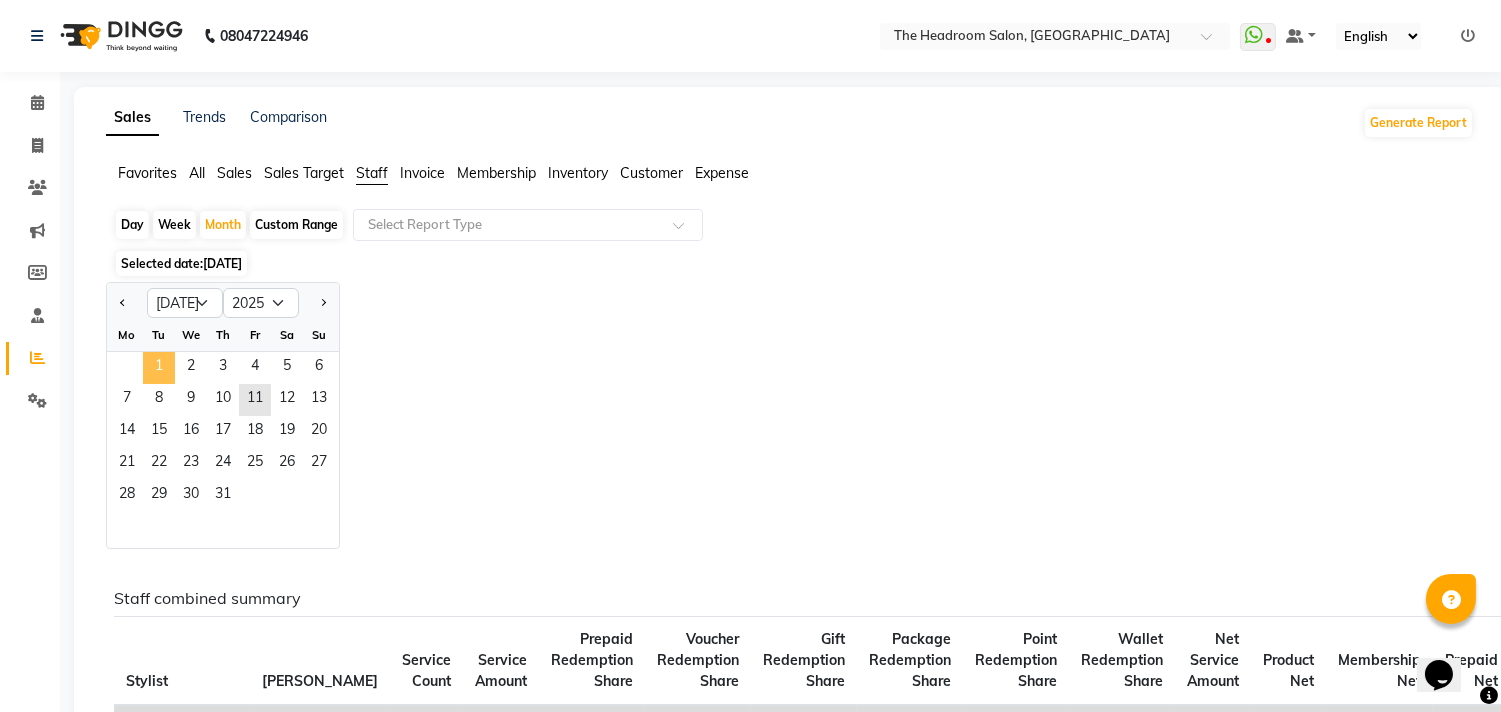 click on "1" 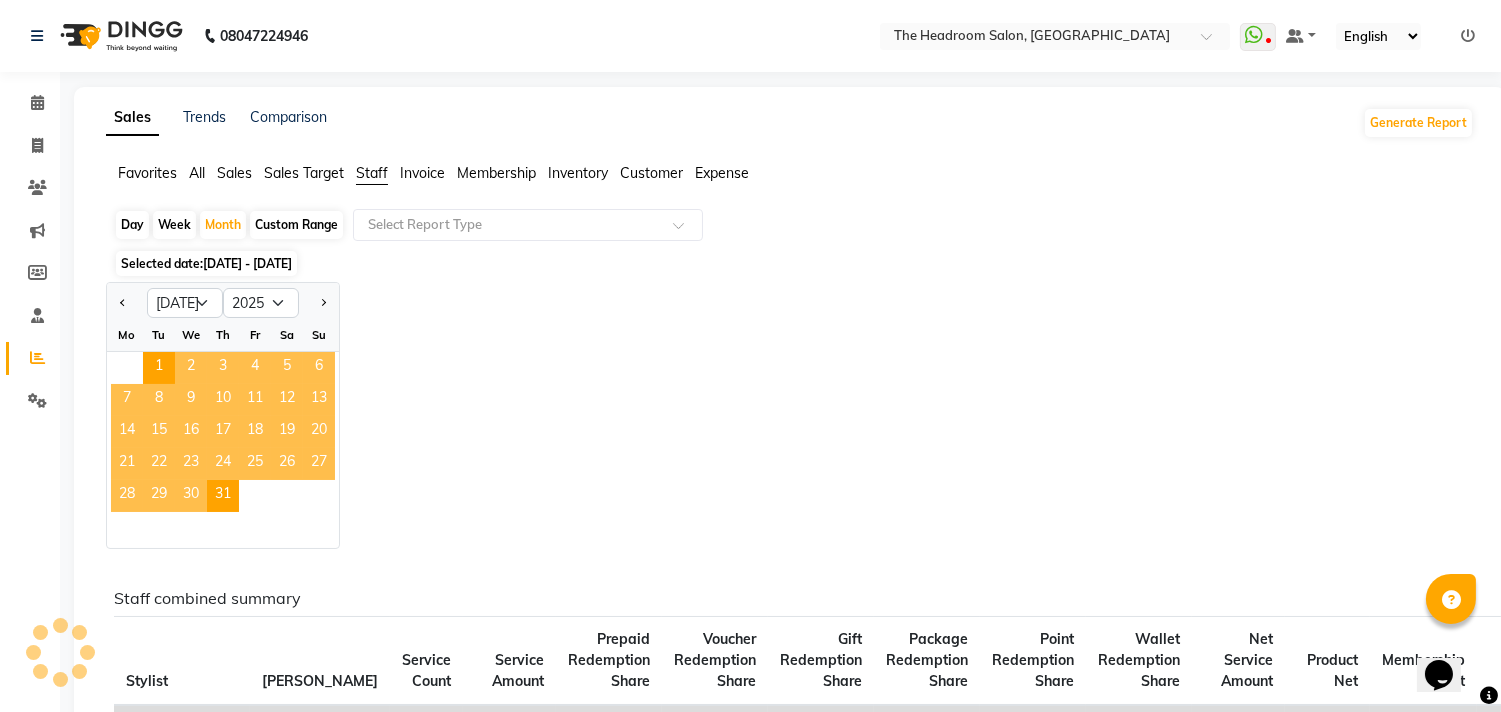 click on "Day   Week   Month   Custom Range  Select Report Type Selected date:  01-07-2025 - 31-07-2025  Jan Feb Mar Apr May Jun Jul Aug Sep Oct Nov Dec 2015 2016 2017 2018 2019 2020 2021 2022 2023 2024 2025 2026 2027 2028 2029 2030 2031 2032 2033 2034 2035 Mo Tu We Th Fr Sa Su  1   2   3   4   5   6   7   8   9   10   11   12   13   14   15   16   17   18   19   20   21   22   23   24   25   26   27   28   29   30   31  Staff combined summary Stylist Bill Count Service Count Service Amount Prepaid Redemption Share Voucher Redemption Share Gift Redemption Share Package Redemption Share Point Redemption Share Wallet Redemption Share Net Service Amount Product Net Membership Net Prepaid Net Voucher Net Gift Net Package Net  Aditya 20 27 ₹11,838.99 ₹1,188.60 ₹0 ₹0 ₹0 ₹0 ₹0 ₹13,027.59 ₹0 ₹0 ₹0 ₹0 ₹0 ₹0  Amir 34 41 ₹12,957.61 ₹5,880.00 ₹0 ₹0 ₹0 ₹0 ₹0 ₹18,837.61 ₹0 ₹0 ₹0 ₹0 ₹0 ₹0  Anubha 1 0 ₹0 ₹0 ₹0 ₹0 ₹0 ₹0 ₹0 ₹0 ₹508.47 ₹0 ₹0 ₹0 ₹0 ₹0 28" 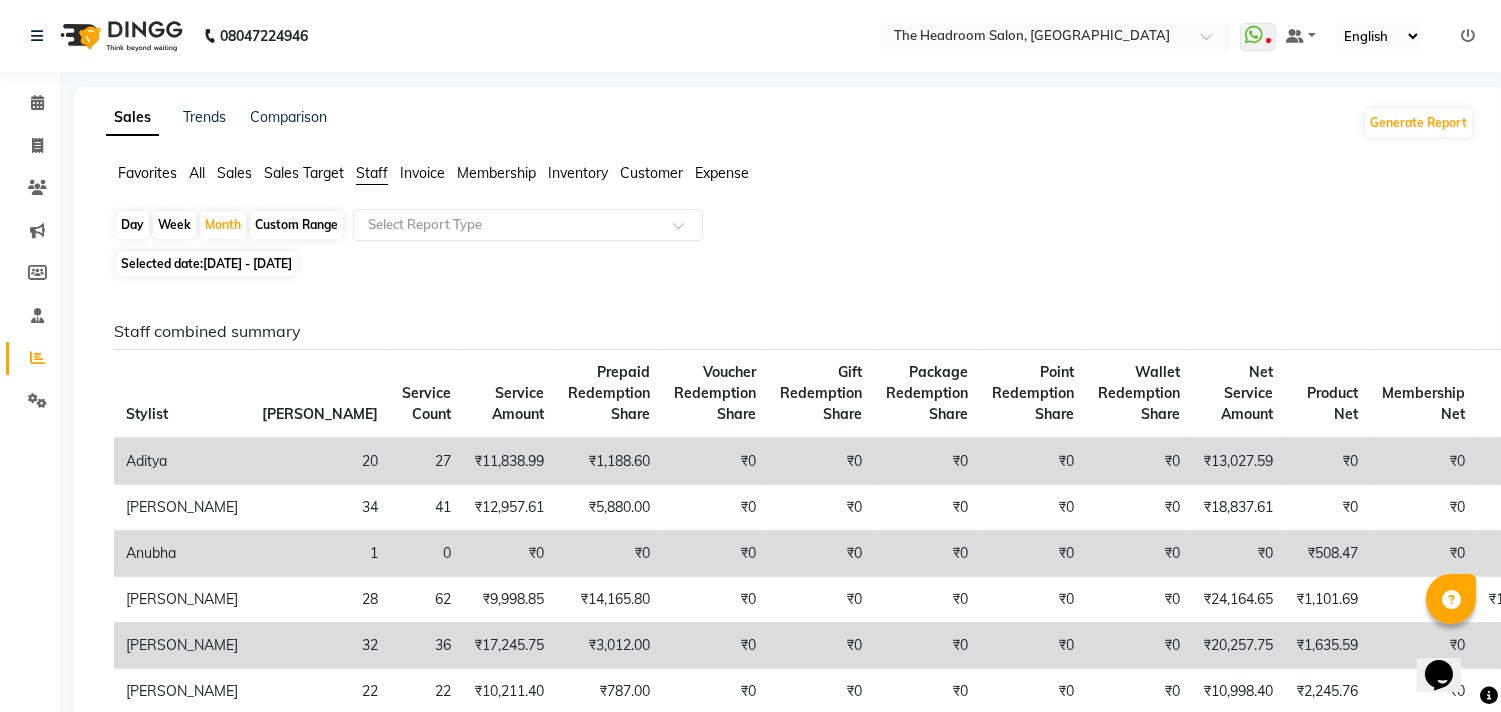 scroll, scrollTop: 622, scrollLeft: 0, axis: vertical 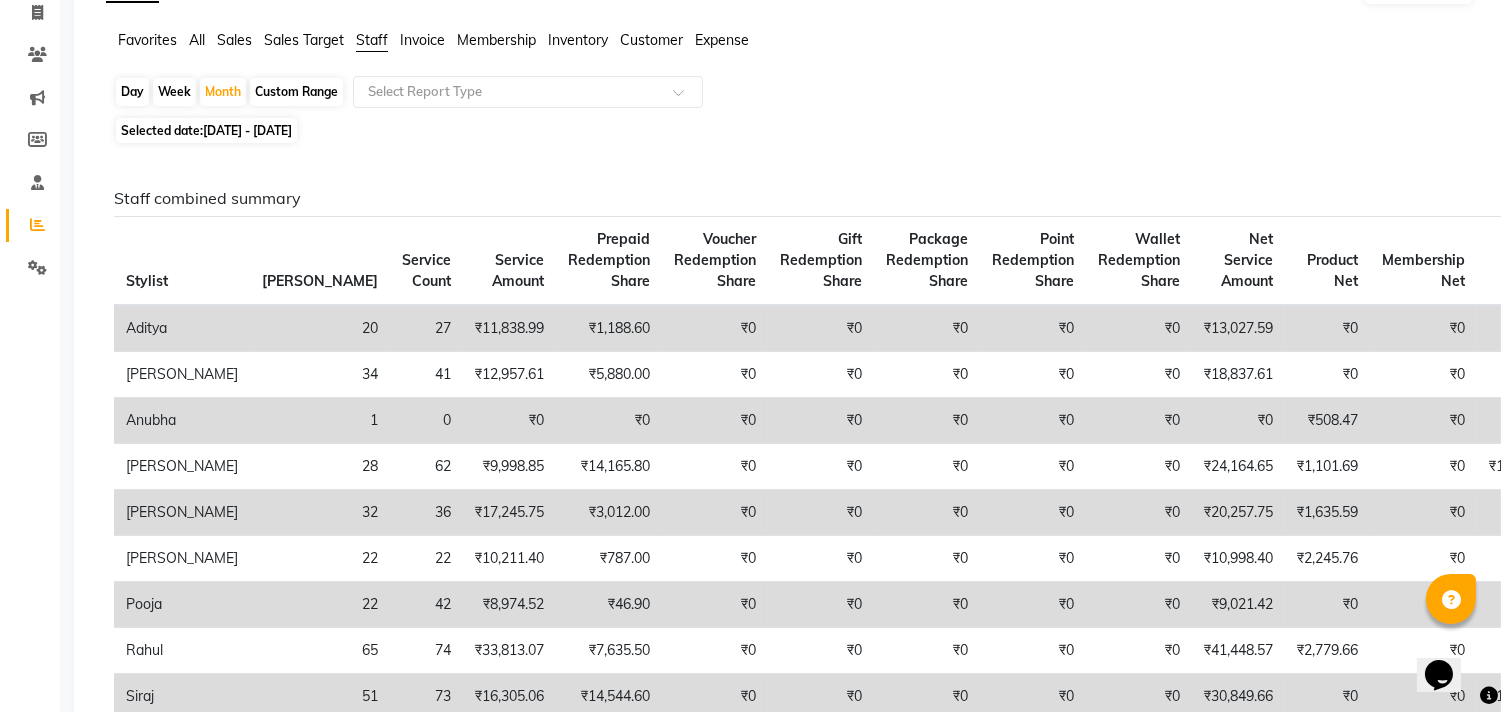 click on "Day   Week   Month   Custom Range  Select Report Type" 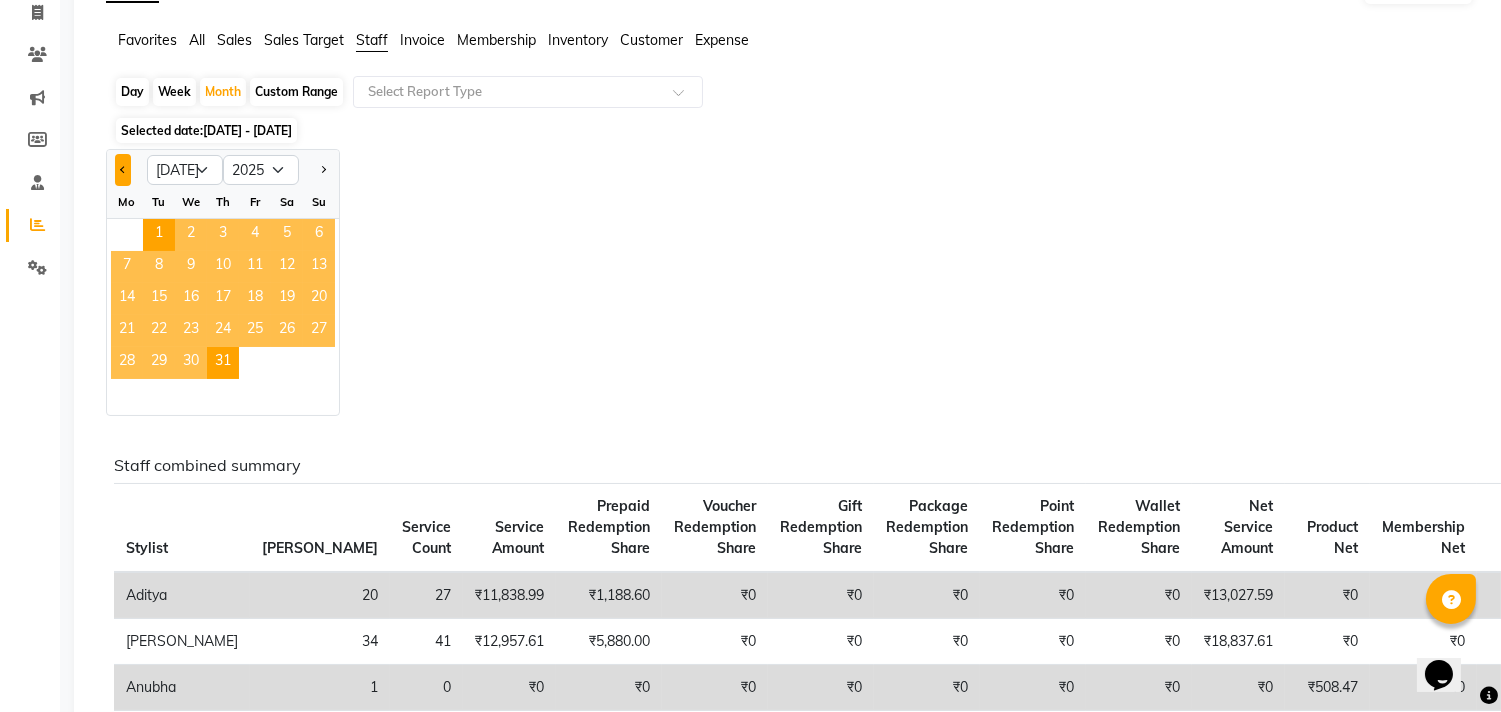 click 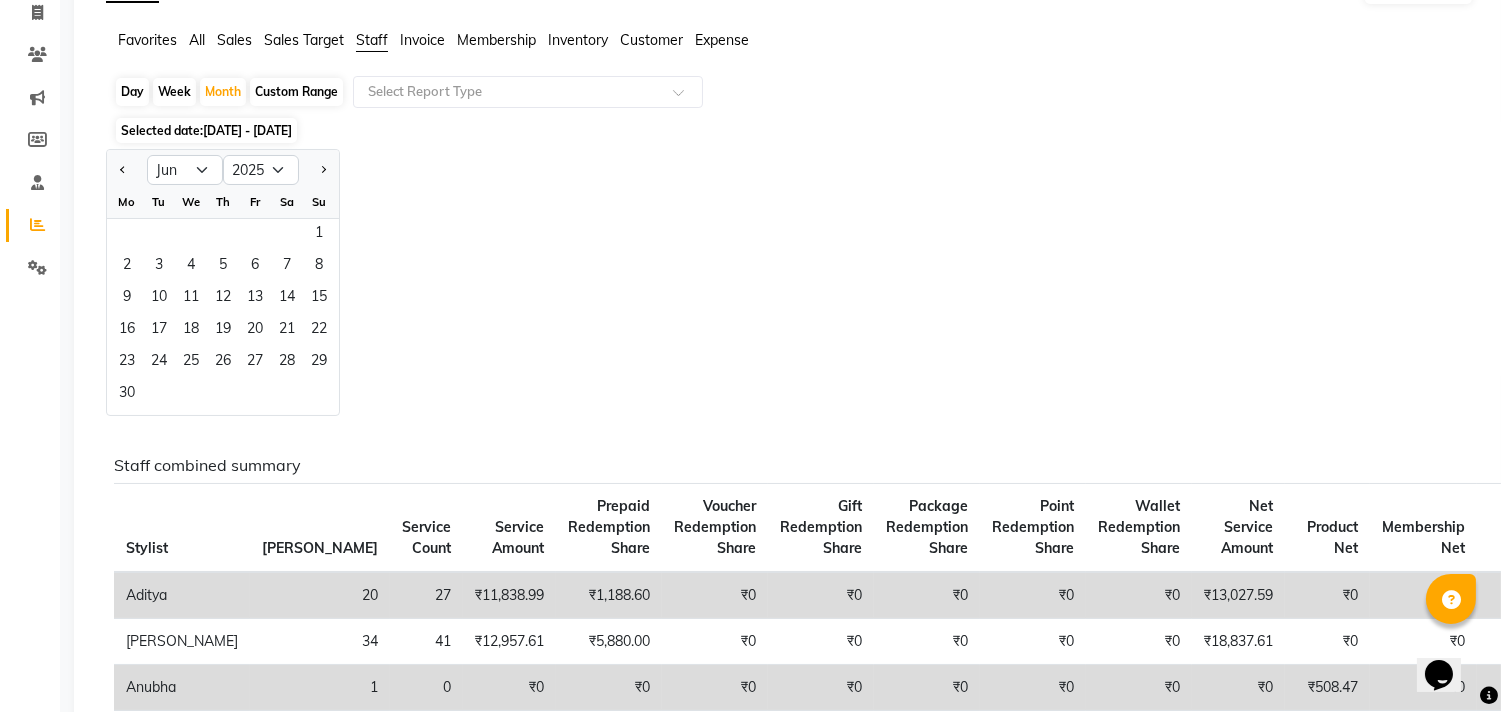 click on "Staff" 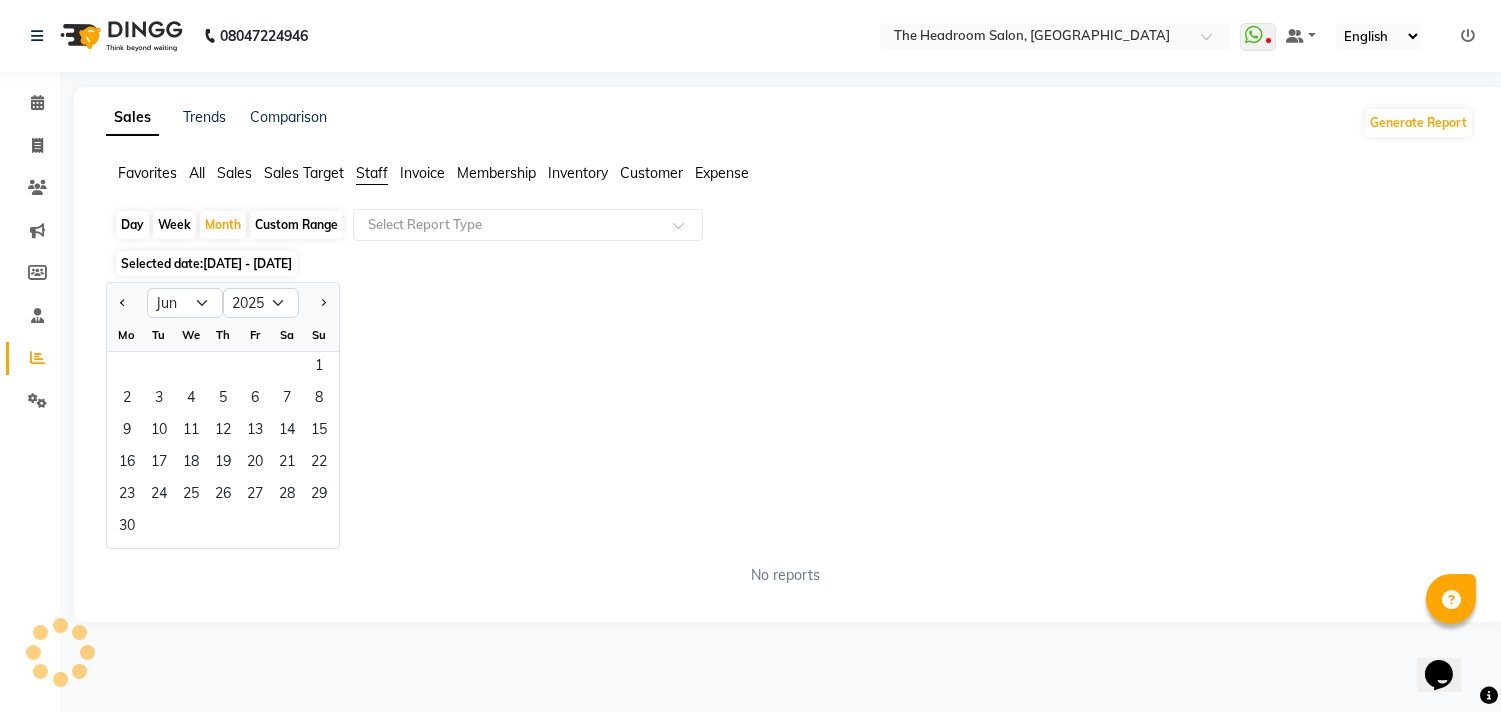 scroll, scrollTop: 0, scrollLeft: 0, axis: both 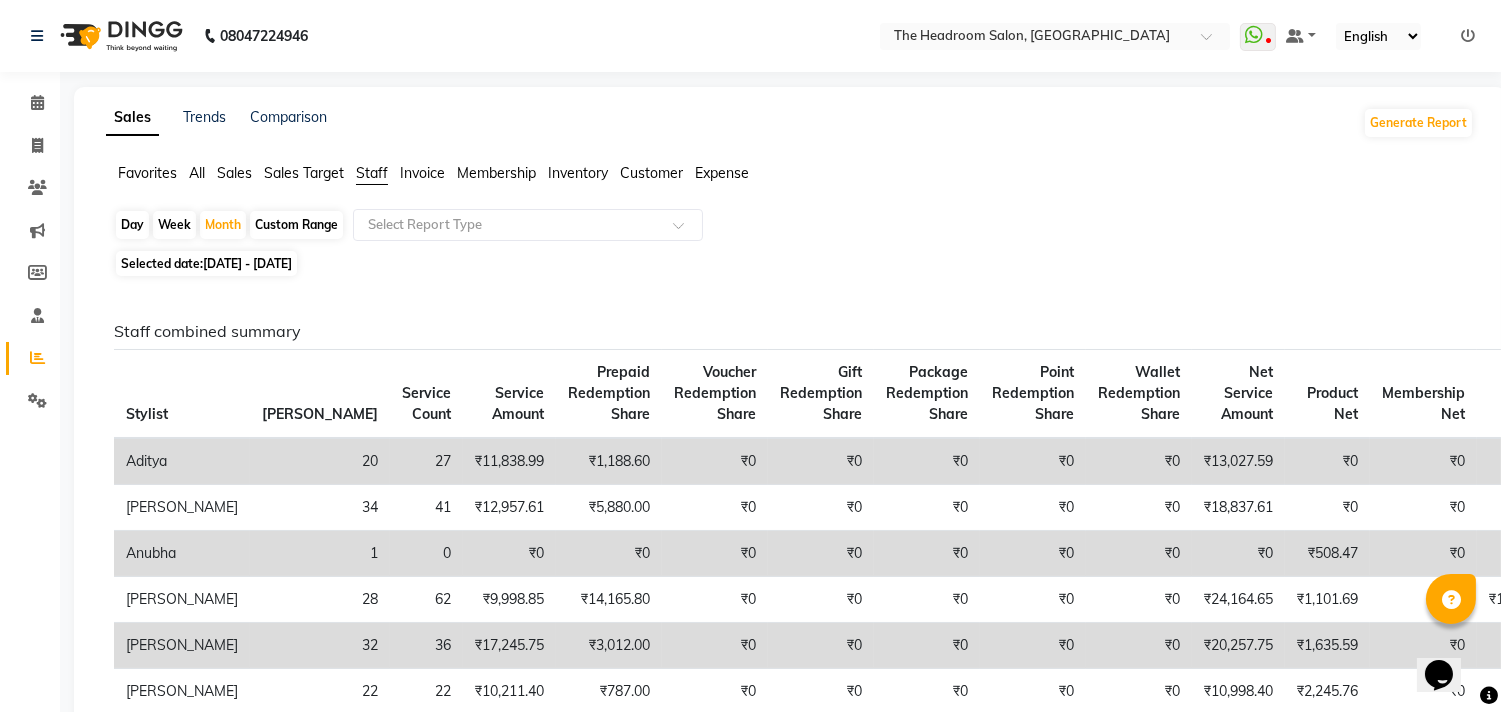 click on "Service Count" 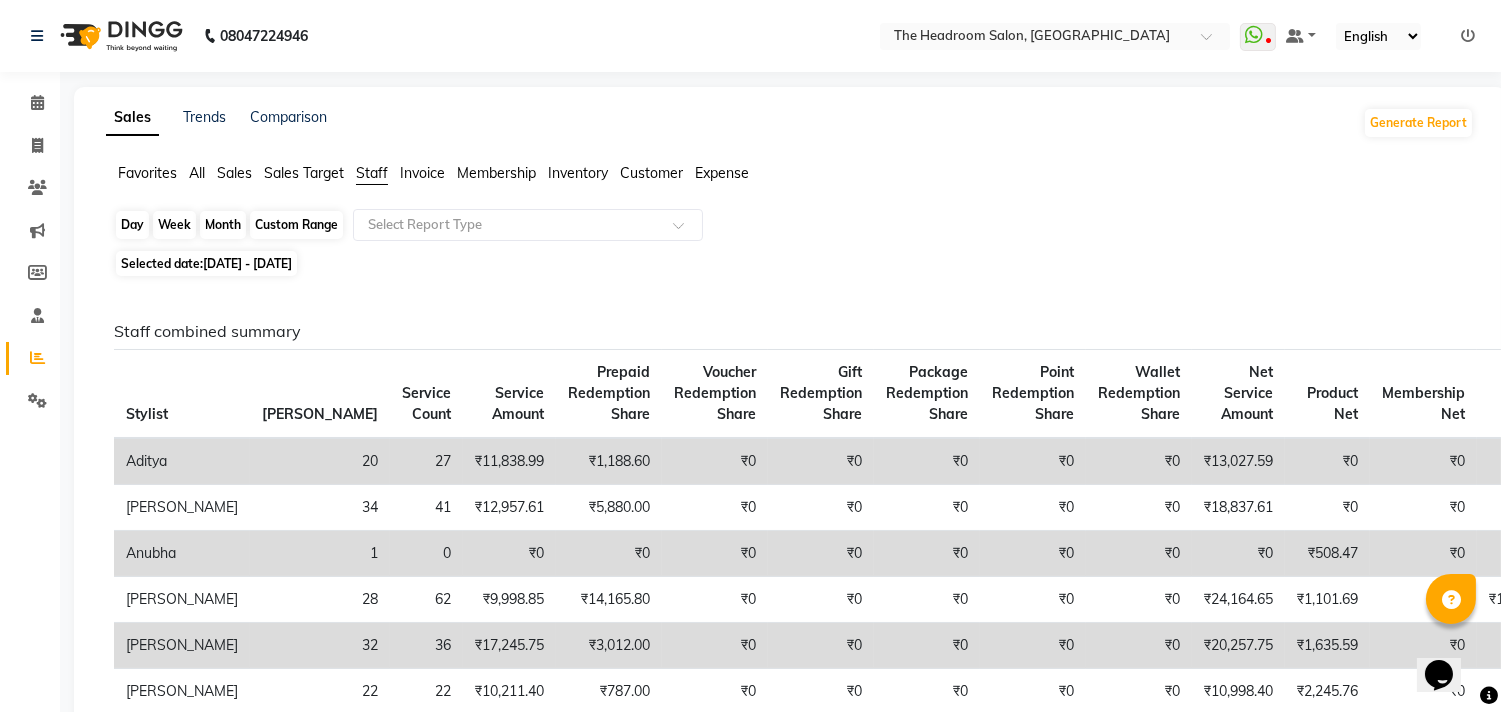 click on "Month" 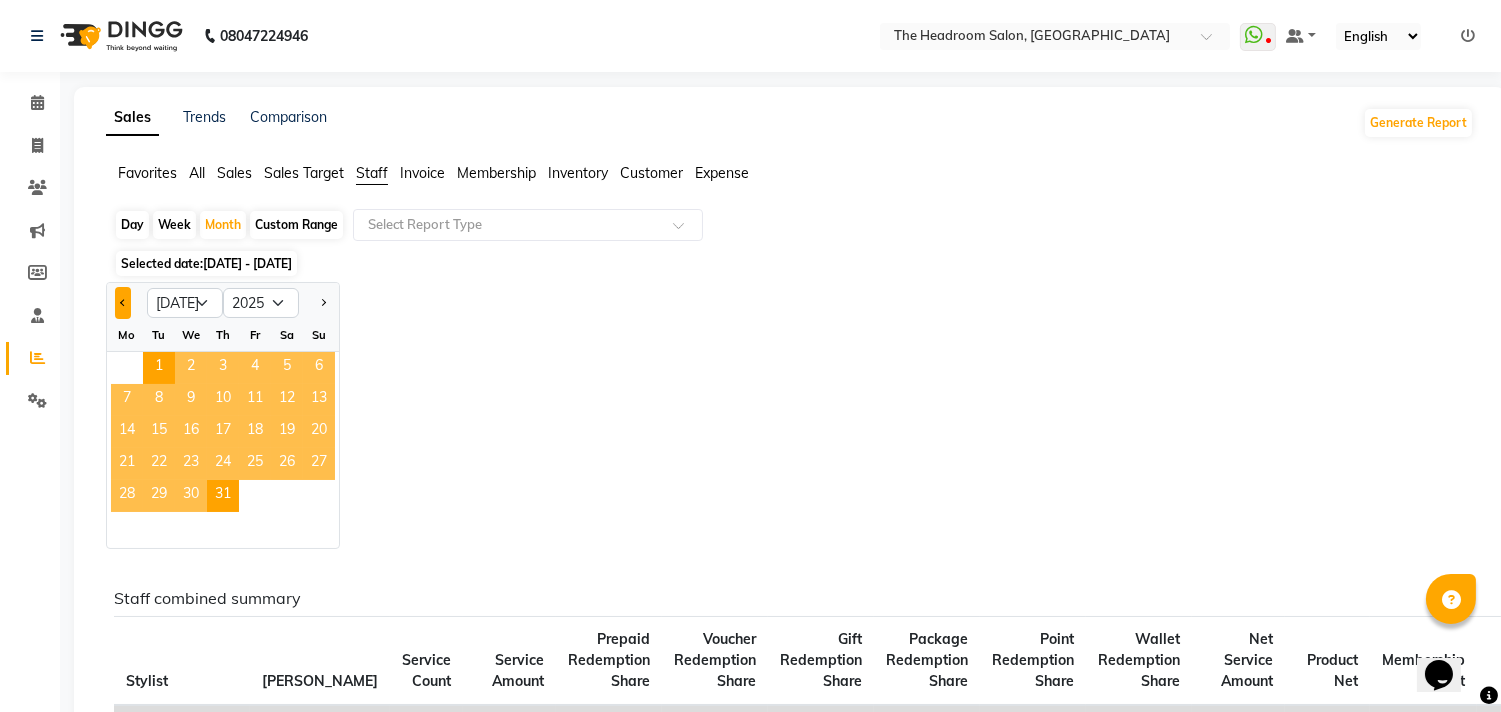click 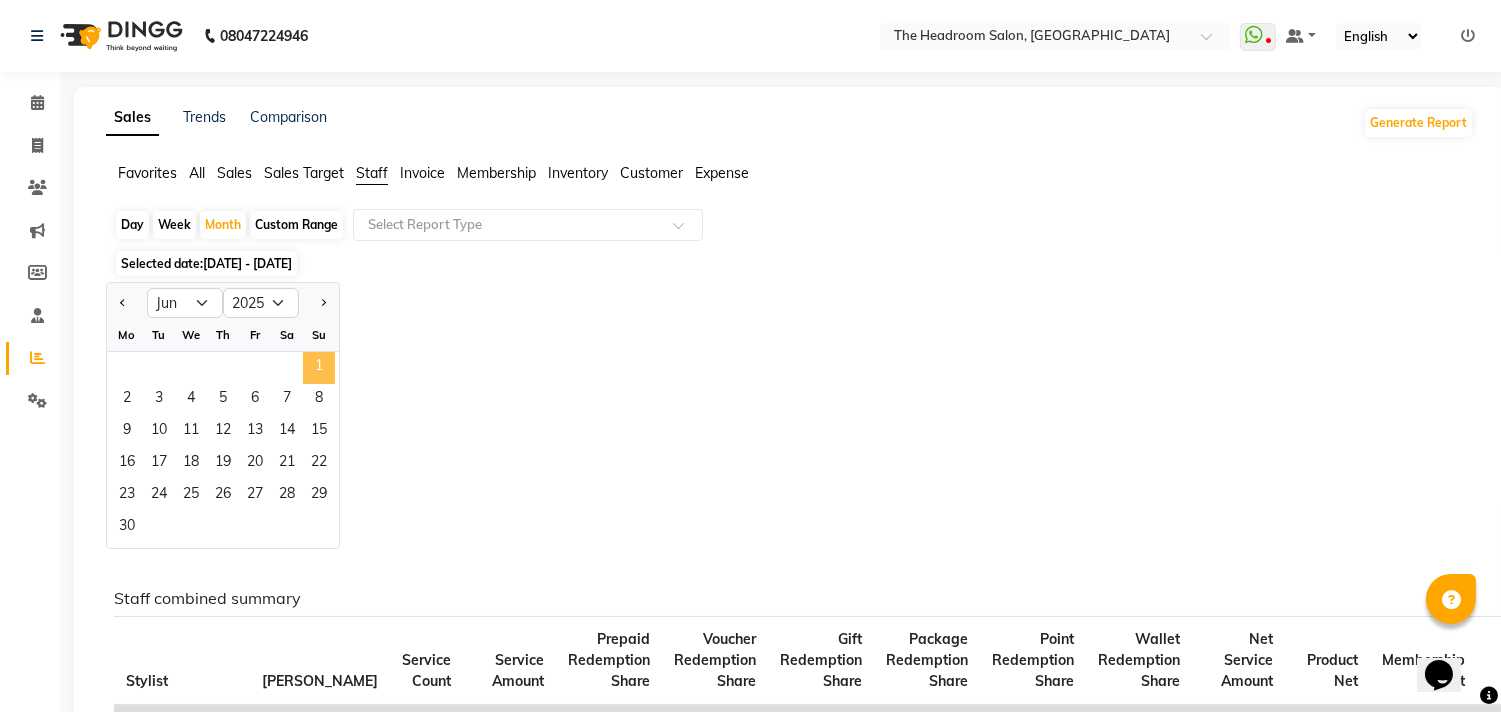 click on "1" 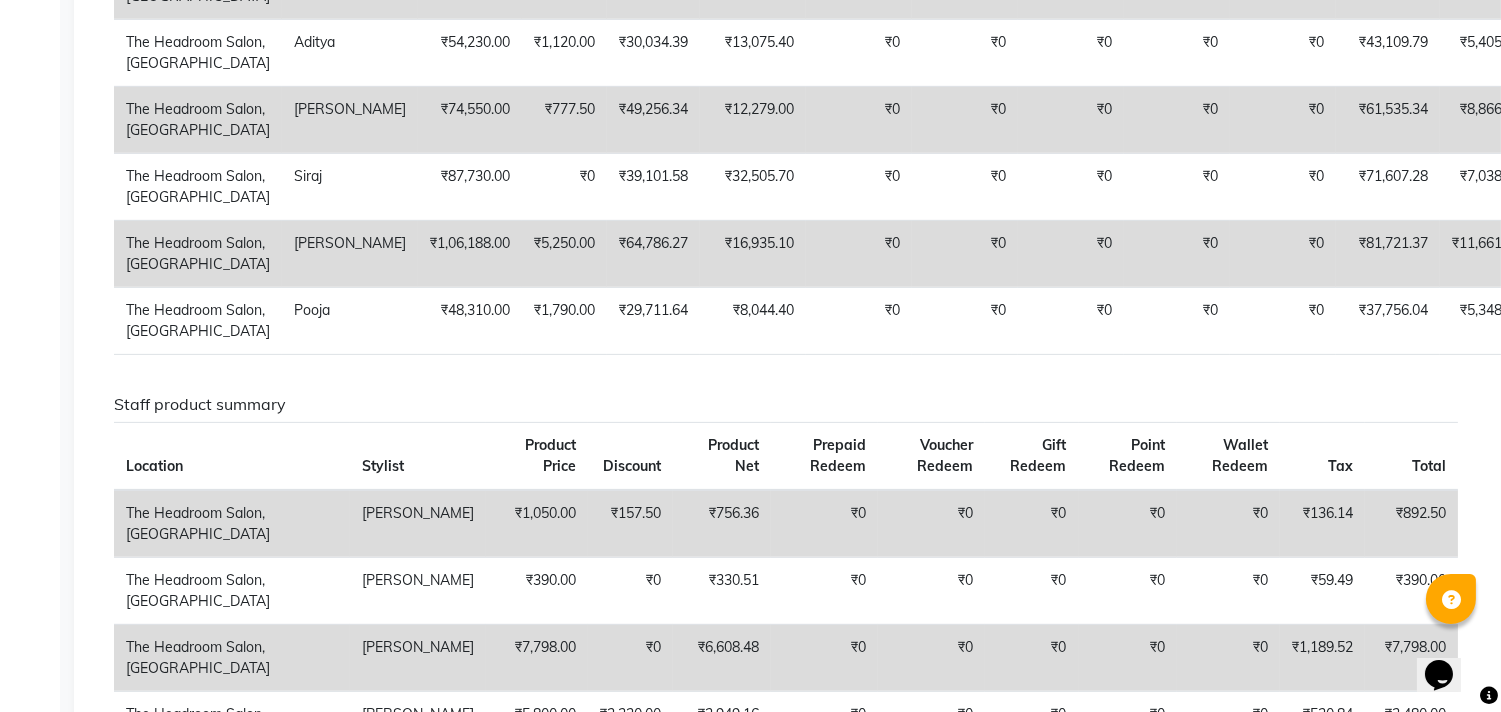 scroll, scrollTop: 1288, scrollLeft: 0, axis: vertical 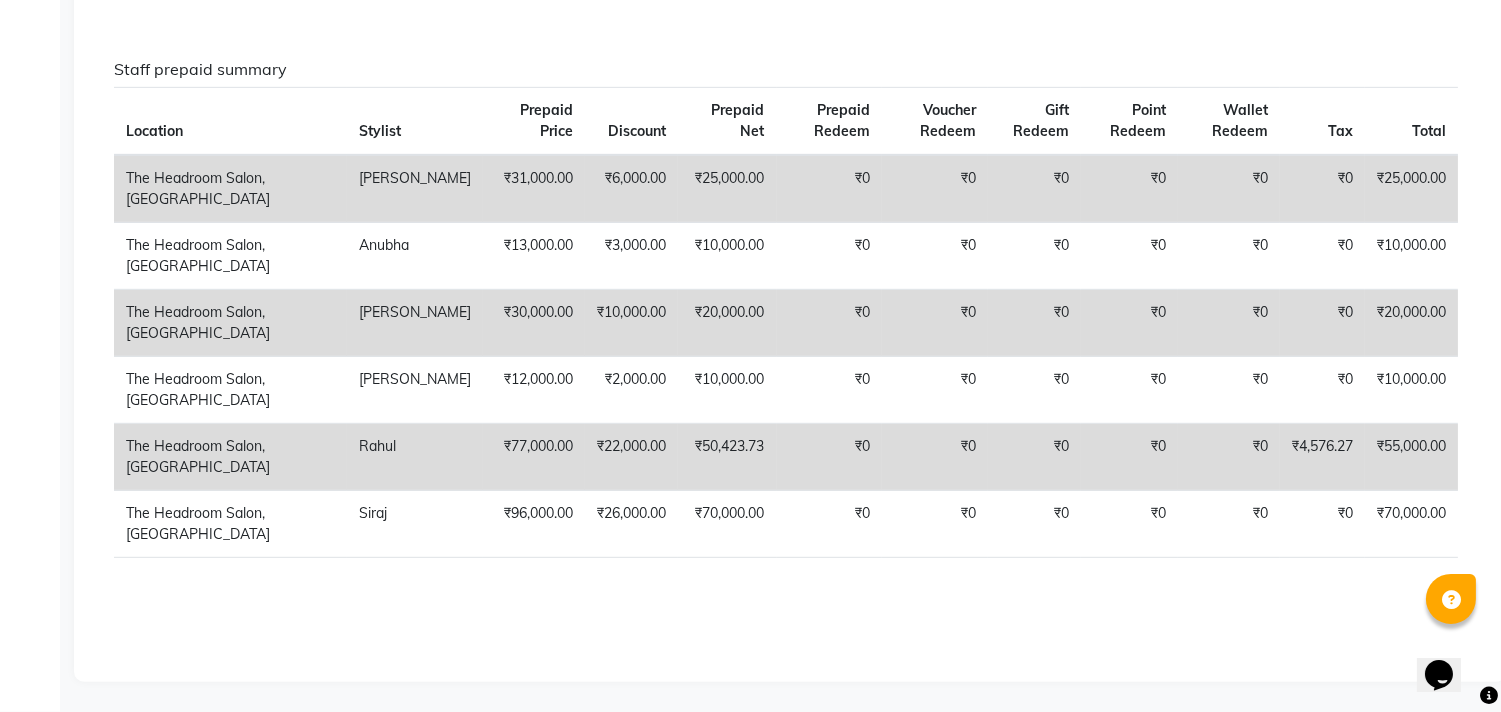 click on "Sales Trends Comparison Generate Report Favorites All Sales Sales Target Staff Invoice Membership Inventory Customer Expense  Day   Week   Month   Custom Range  Select Report Type Selected date:  01-06-2025 - 30-06-2025  Staff combined summary Stylist Bill Count Service Count Service Amount Prepaid Redemption Share Voucher Redemption Share Gift Redemption Share Package Redemption Share Point Redemption Share Wallet Redemption Share Net Service Amount Product Net Membership Net Prepaid Net Voucher Net Gift Net Package Net  Aditya 76 88 ₹30,034.39 ₹13,075.40 ₹0 ₹0 ₹0 ₹0 ₹0 ₹43,109.79 ₹0 ₹0 ₹0 ₹0 ₹0 ₹0  Amir 97 116 ₹49,256.34 ₹12,279.00 ₹0 ₹0 ₹0 ₹0 ₹0 ₹61,535.34 ₹756.36 ₹0 ₹25,000.00 ₹0 ₹0 ₹0  Anubha 1 0 ₹0 ₹0 ₹0 ₹0 ₹0 ₹0 ₹0 ₹0 ₹0 ₹0 ₹10,000.00 ₹0 ₹0 ₹0  Deepali 104 226 ₹64,786.27 ₹16,935.10 ₹0 ₹0 ₹0 ₹0 ₹0 ₹81,721.37 ₹330.51 ₹0 ₹20,000.00 ₹0 ₹0 ₹0  Faizan 146 168 ₹70,719.80 ₹25,390.50 ₹0 ₹0 53" 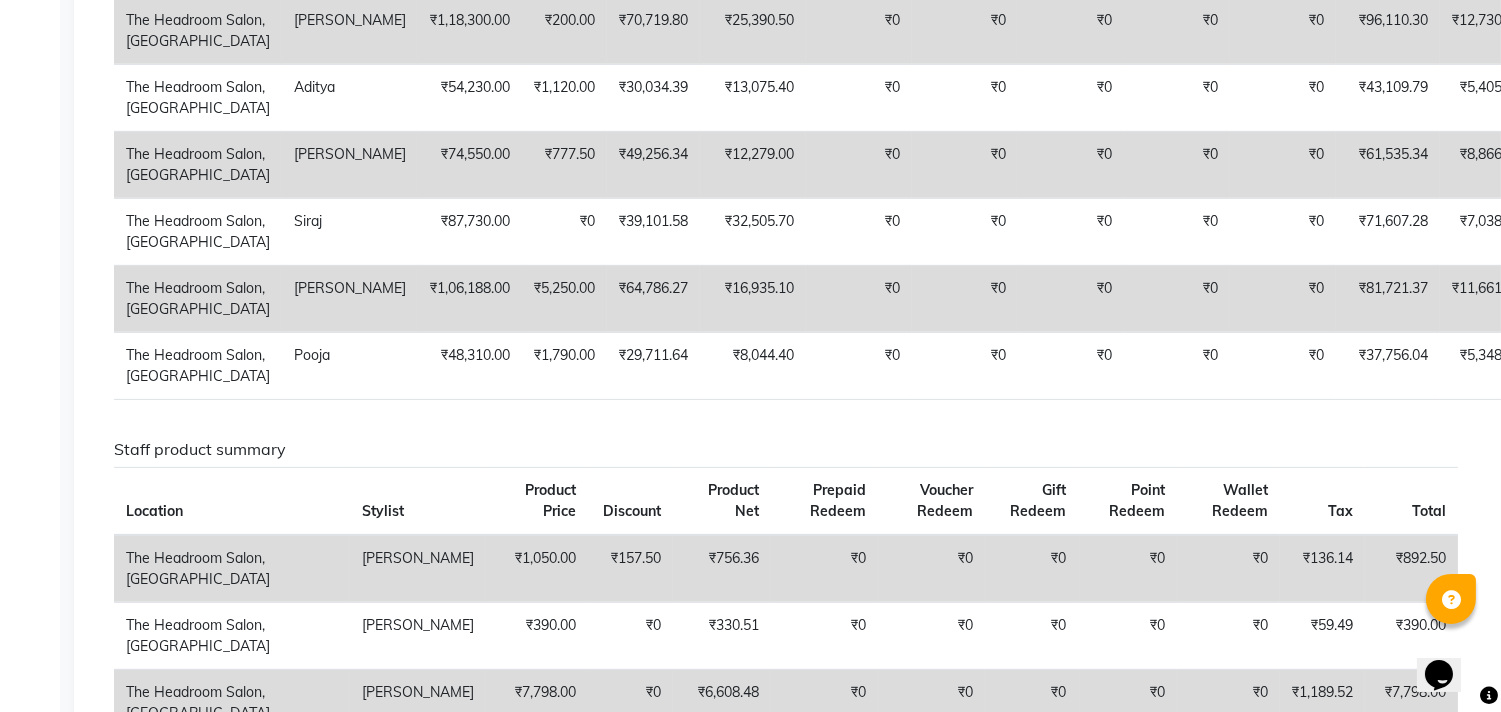 scroll, scrollTop: 571, scrollLeft: 0, axis: vertical 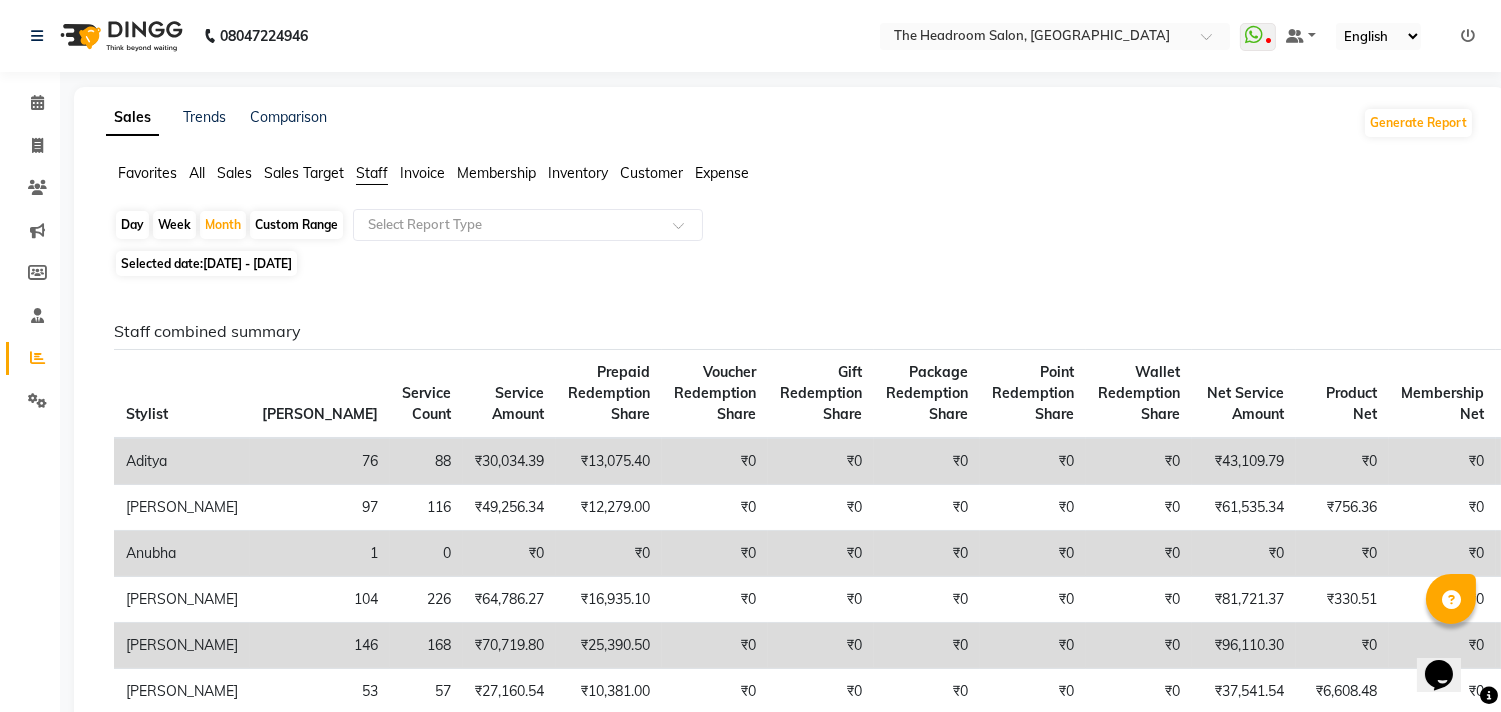 click on "Calendar" 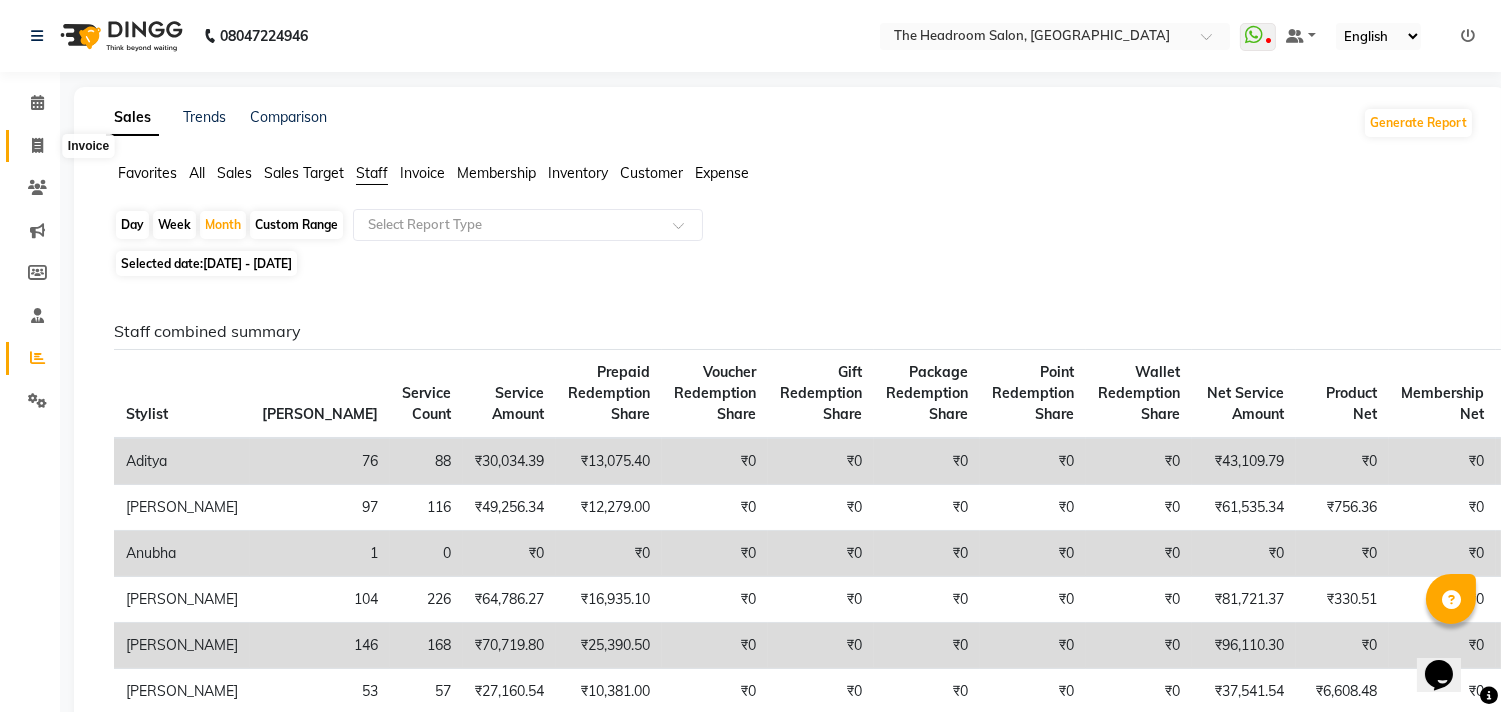click 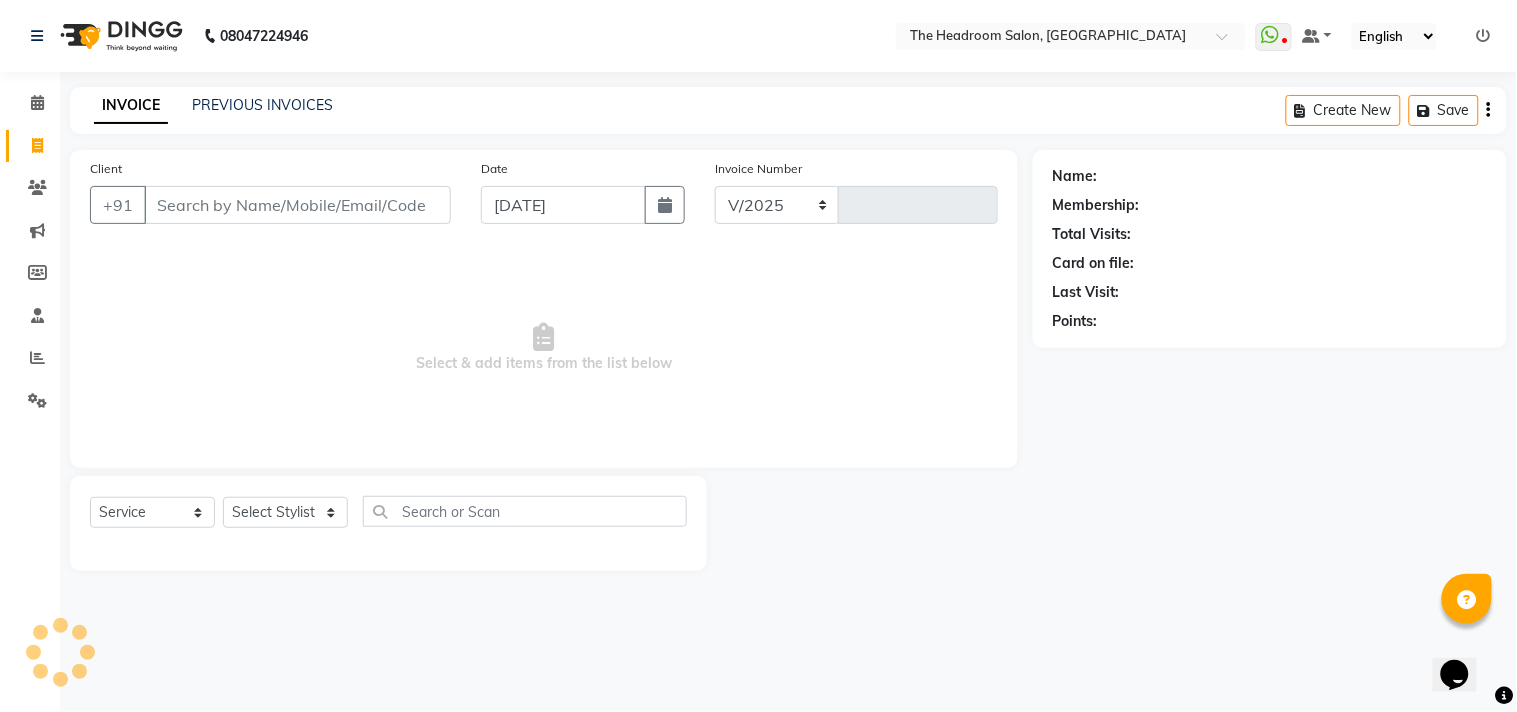 select on "6933" 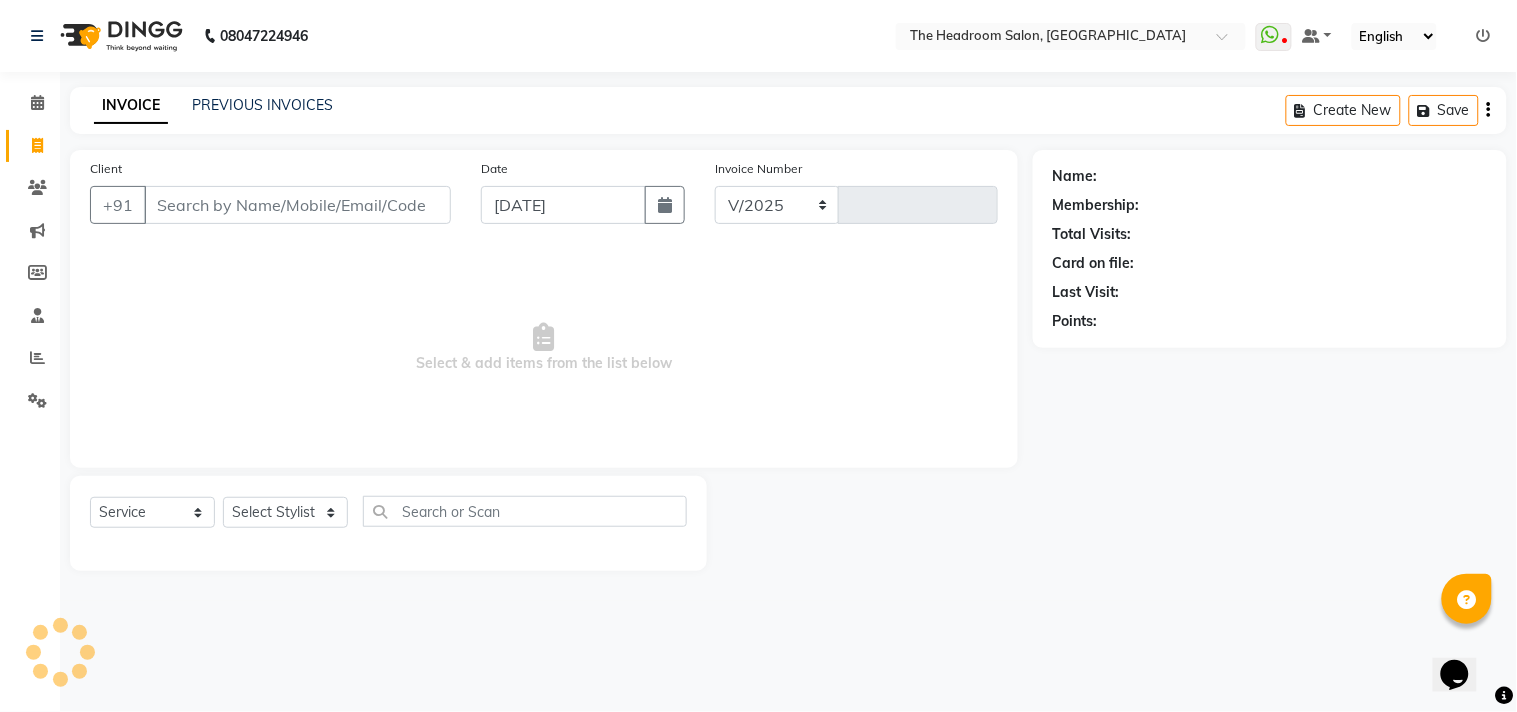 type on "2081" 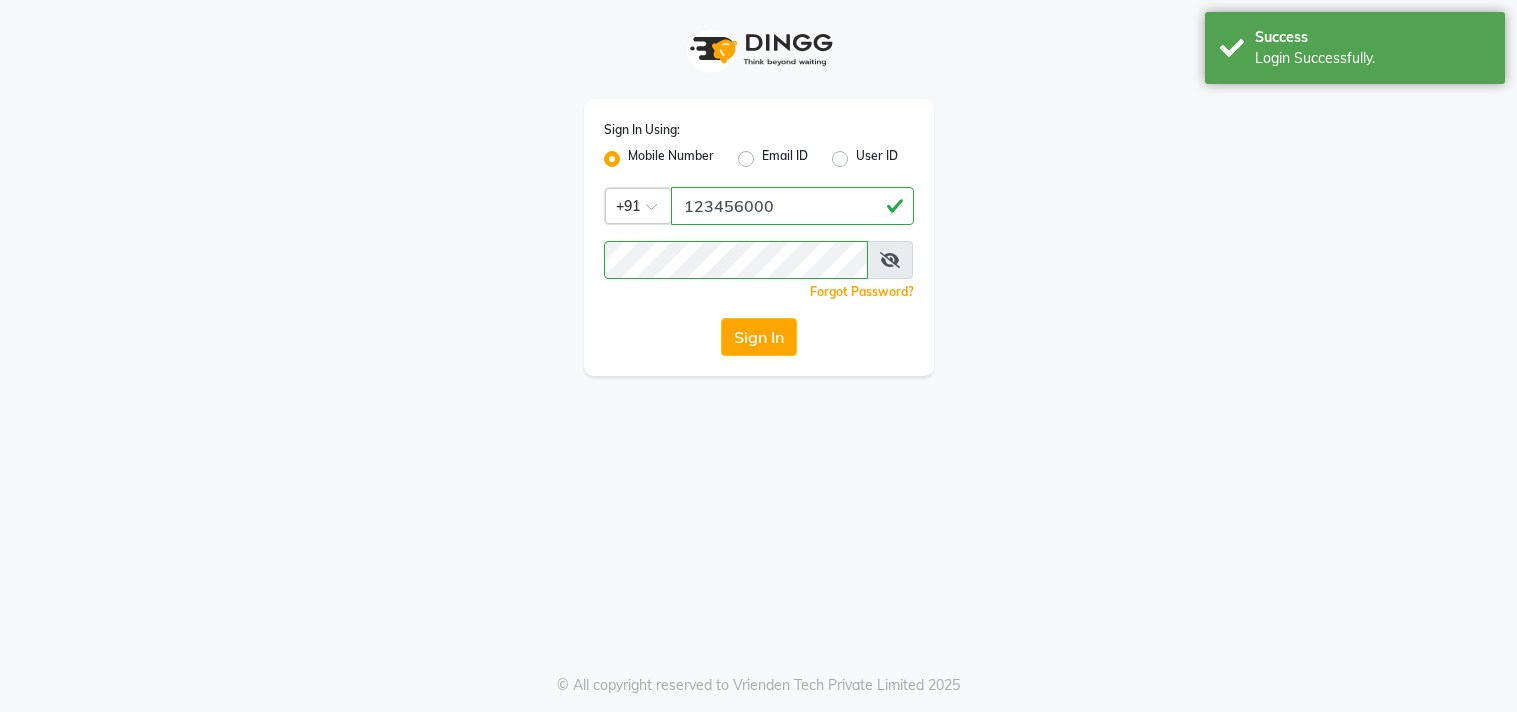 scroll, scrollTop: 0, scrollLeft: 0, axis: both 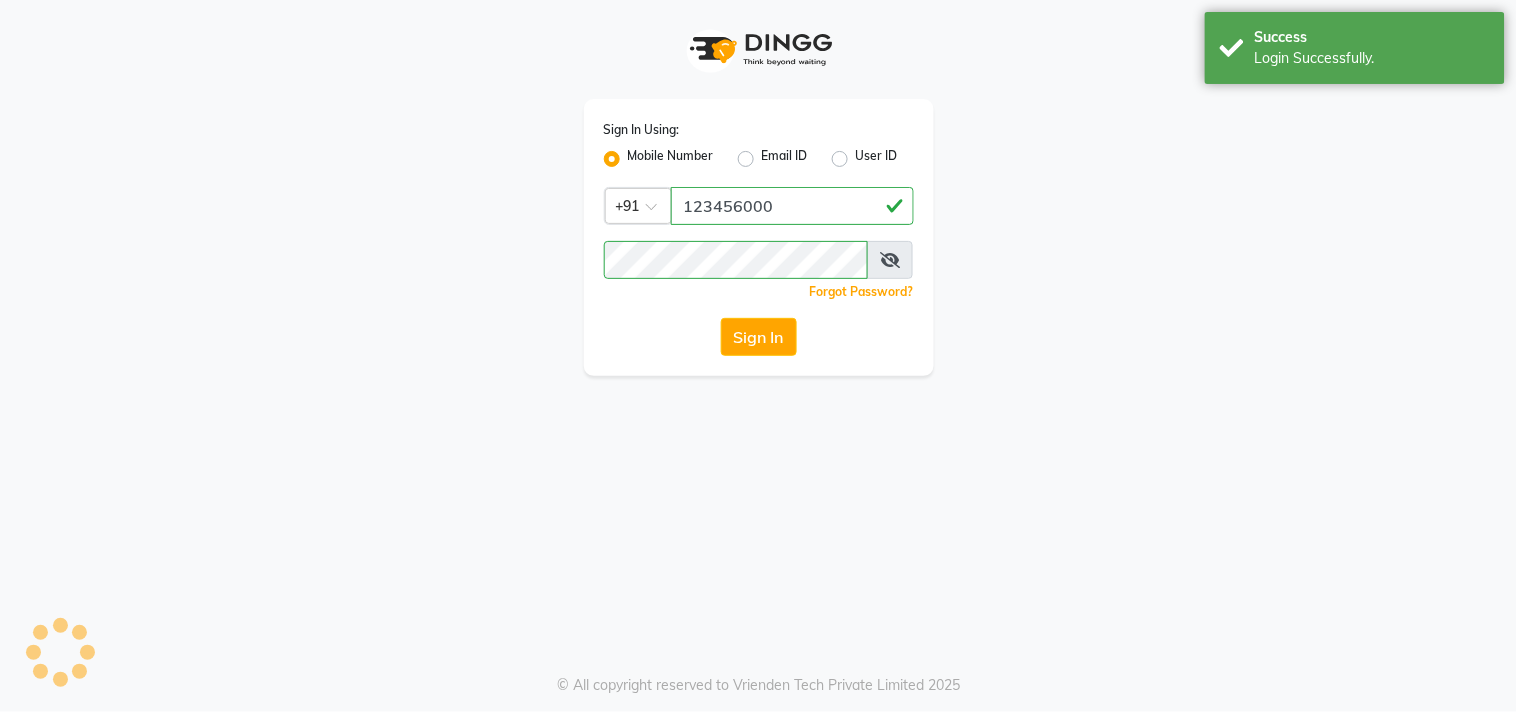 select on "service" 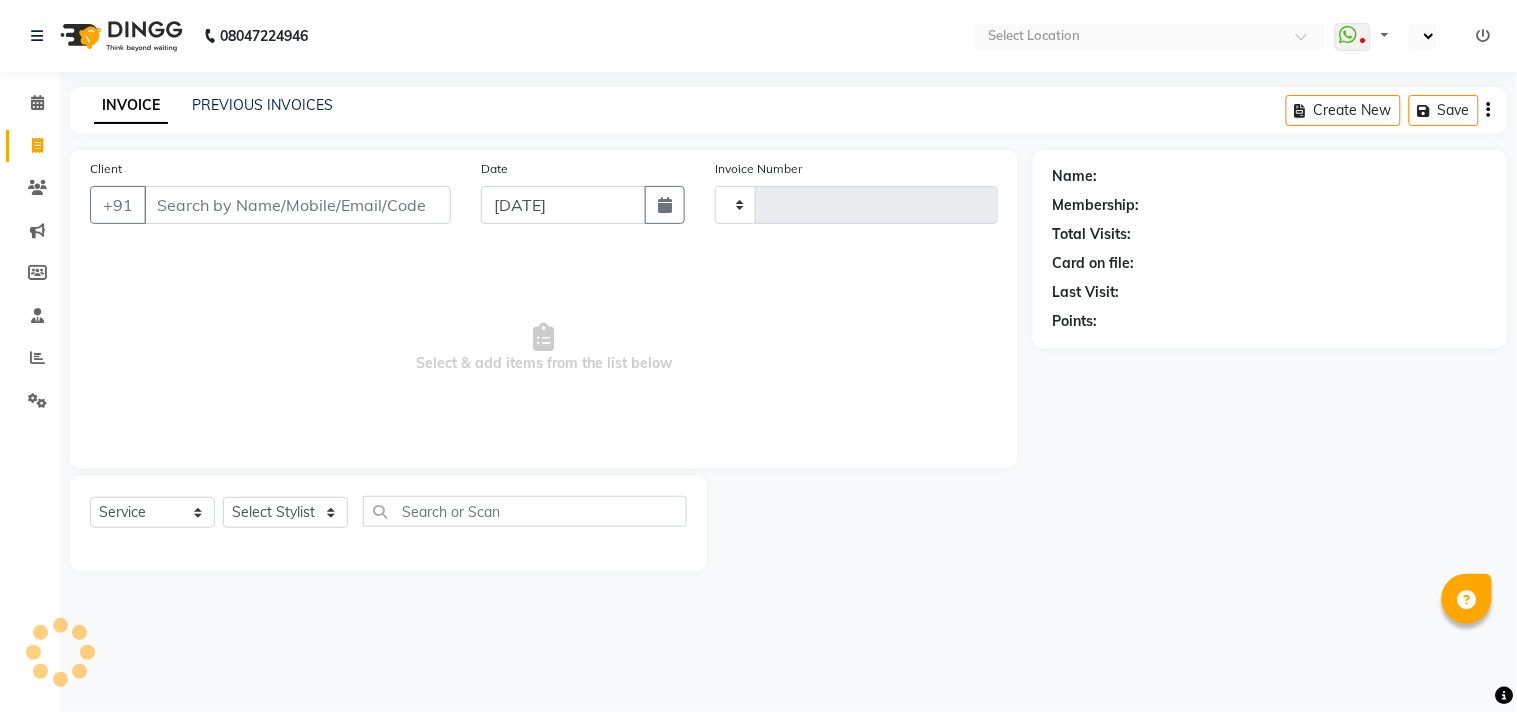 type on "2081" 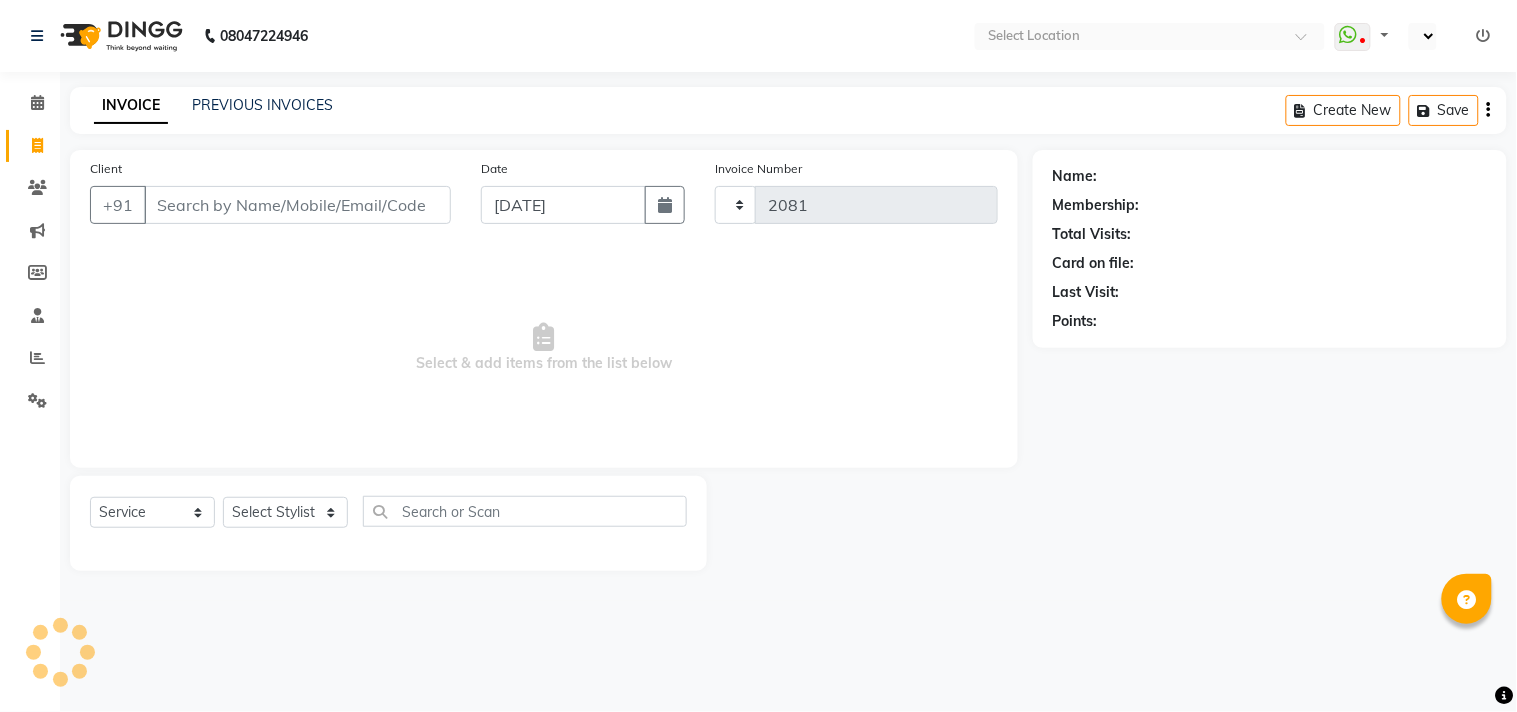select on "en" 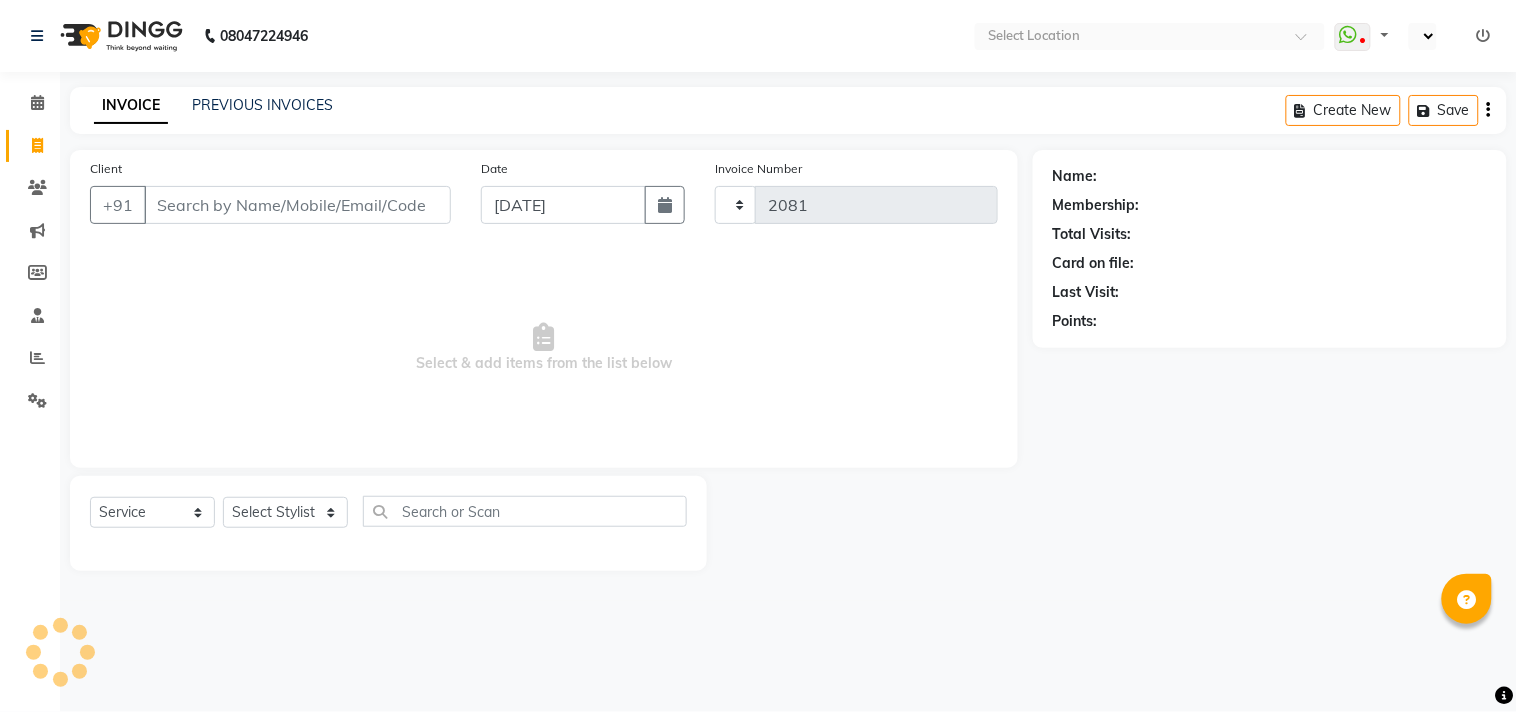 select on "6933" 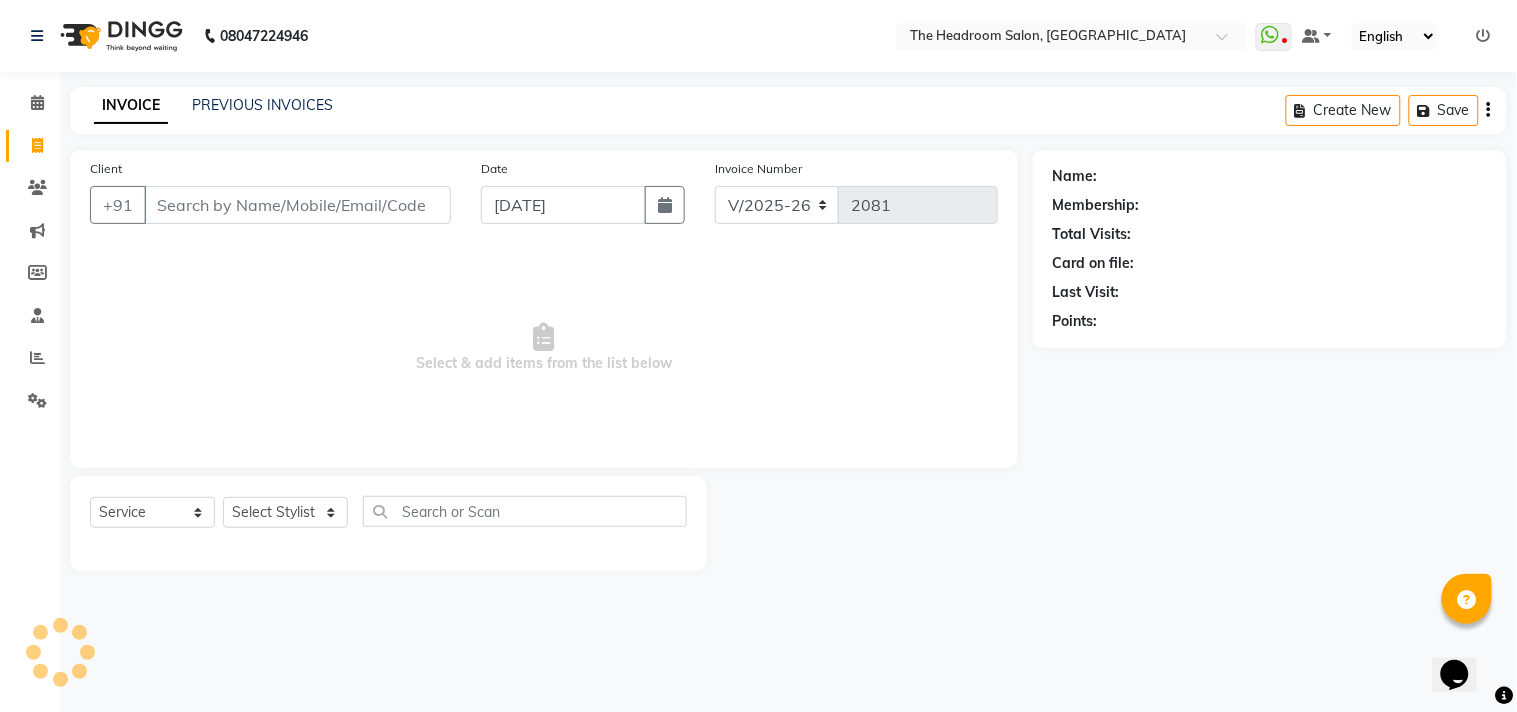 scroll, scrollTop: 0, scrollLeft: 0, axis: both 